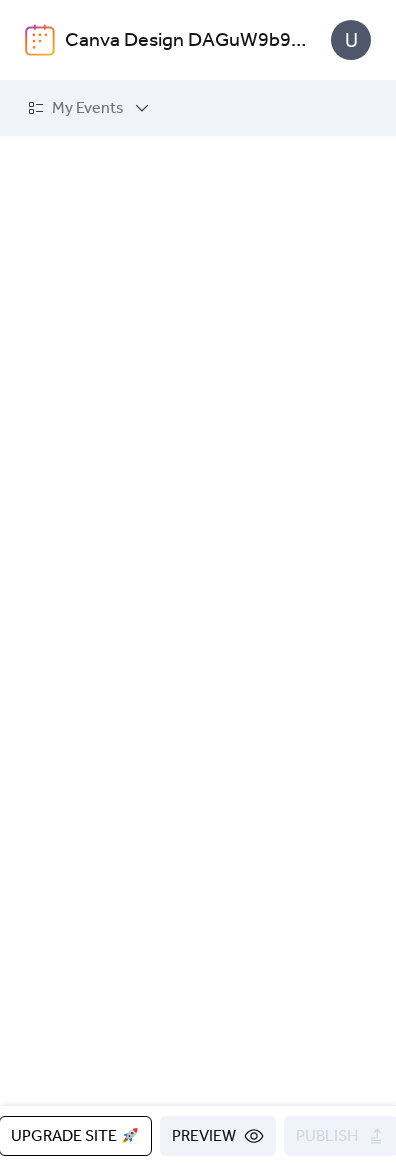 scroll, scrollTop: 0, scrollLeft: 0, axis: both 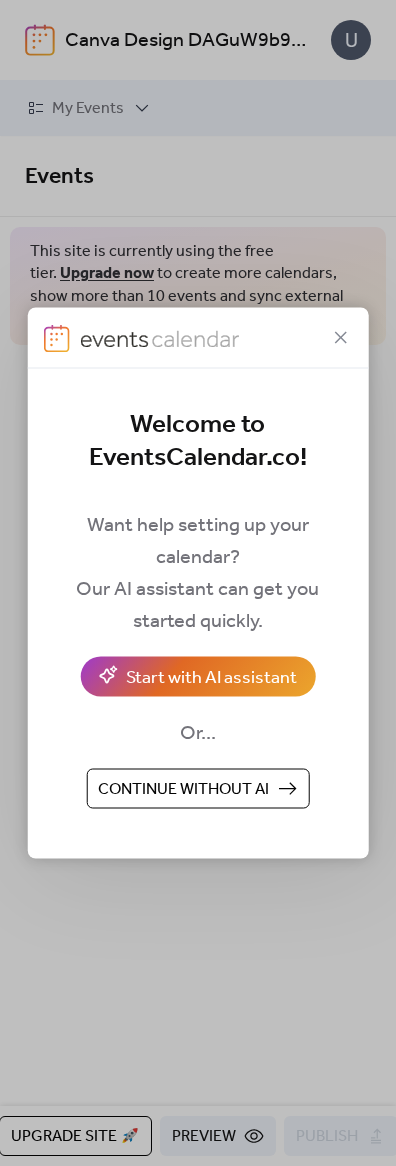 click on "Continue without AI" at bounding box center [197, 789] 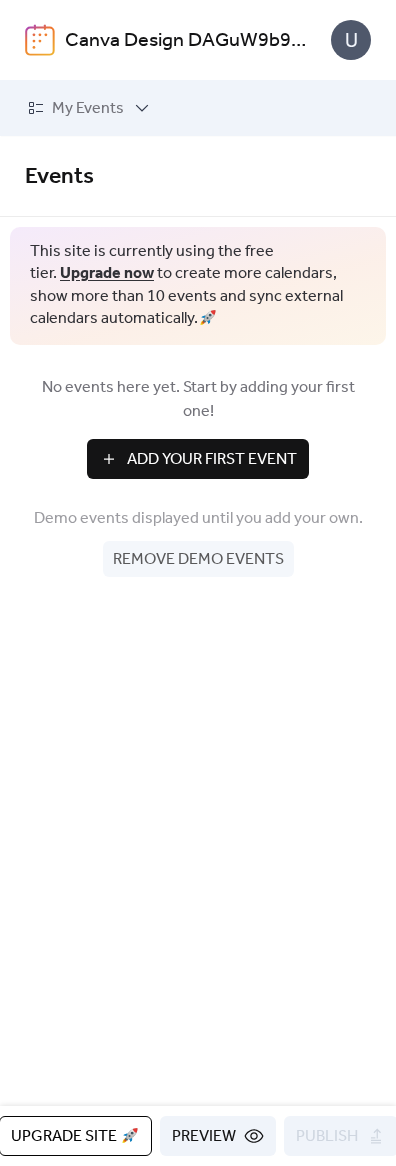 click on "Add Your First Event" at bounding box center [212, 460] 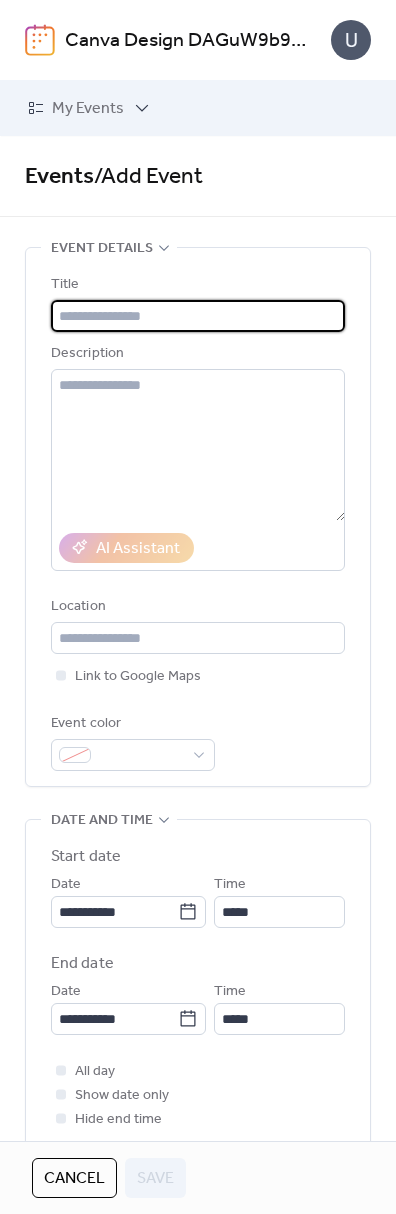 click at bounding box center (198, 316) 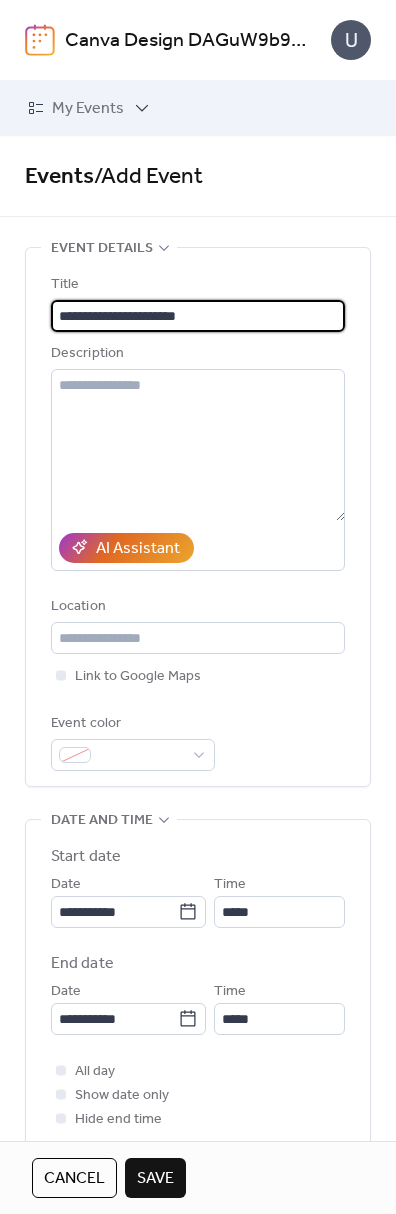 type on "**********" 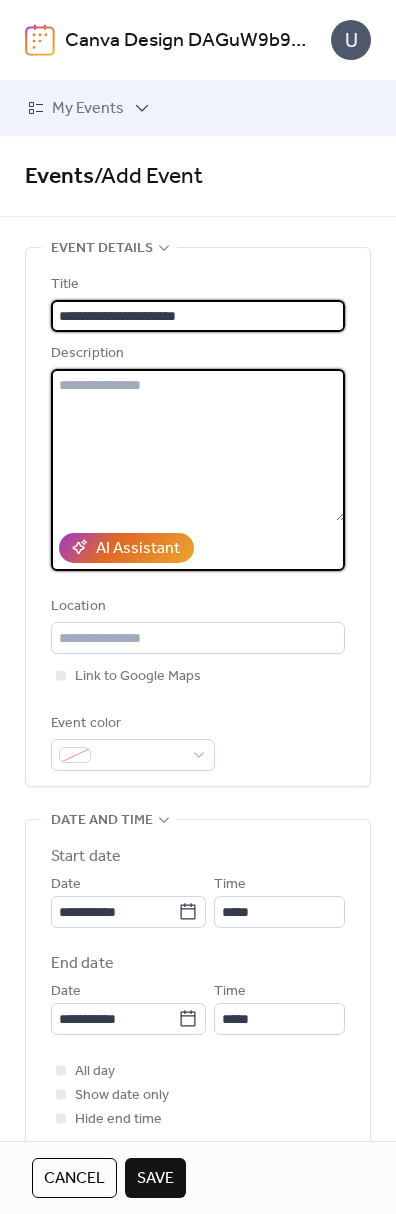 click at bounding box center [198, 445] 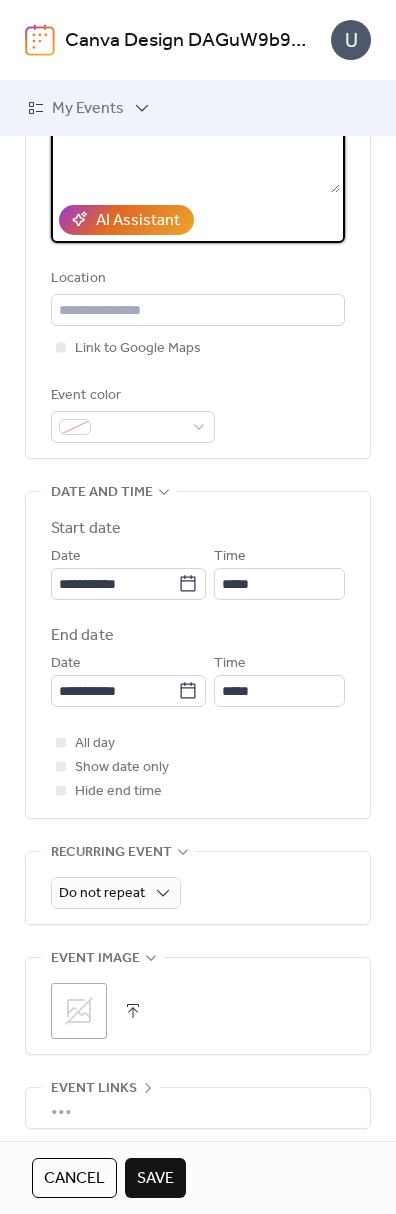 type on "**********" 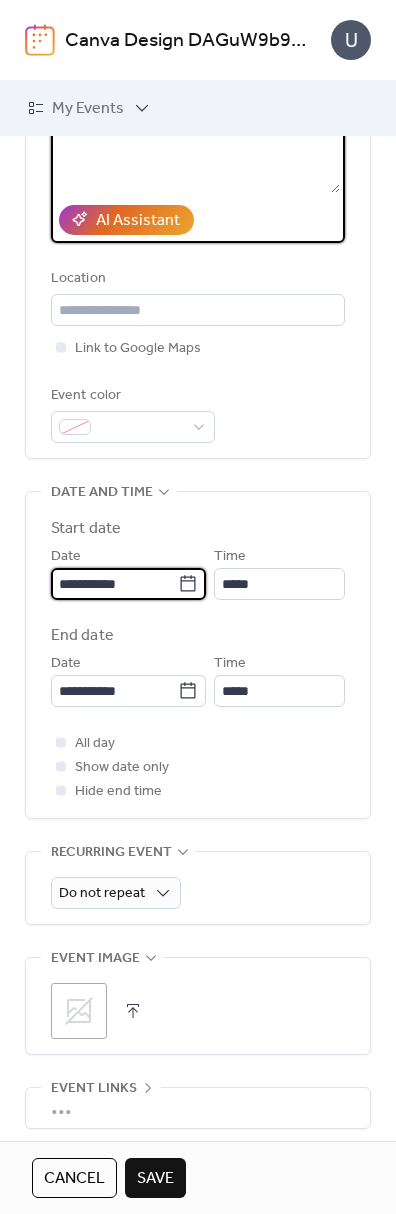 click on "**********" at bounding box center [128, 572] 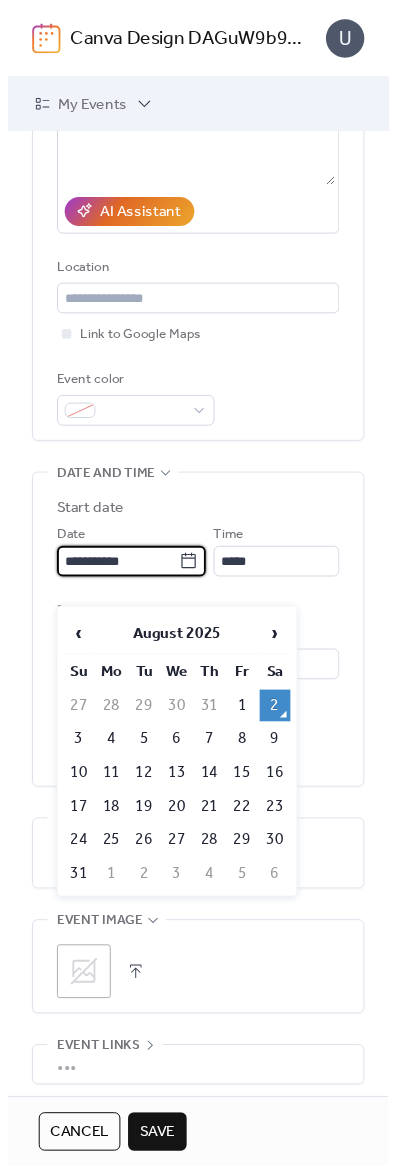 scroll, scrollTop: 305, scrollLeft: 0, axis: vertical 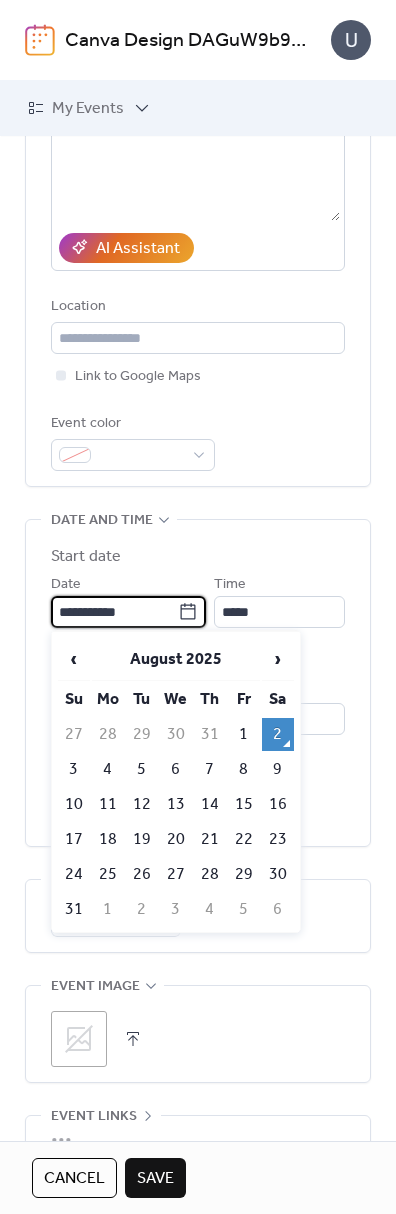 click on "›" at bounding box center [278, 659] 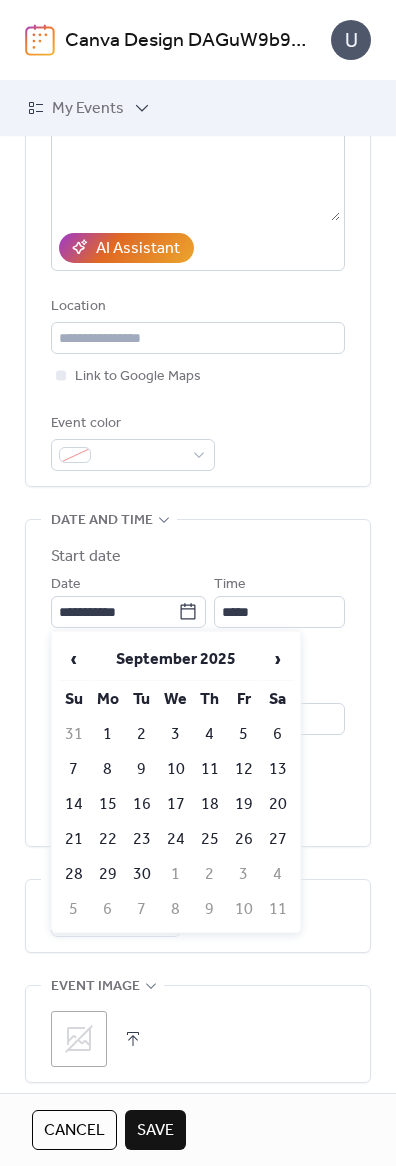 click on "›" at bounding box center (278, 659) 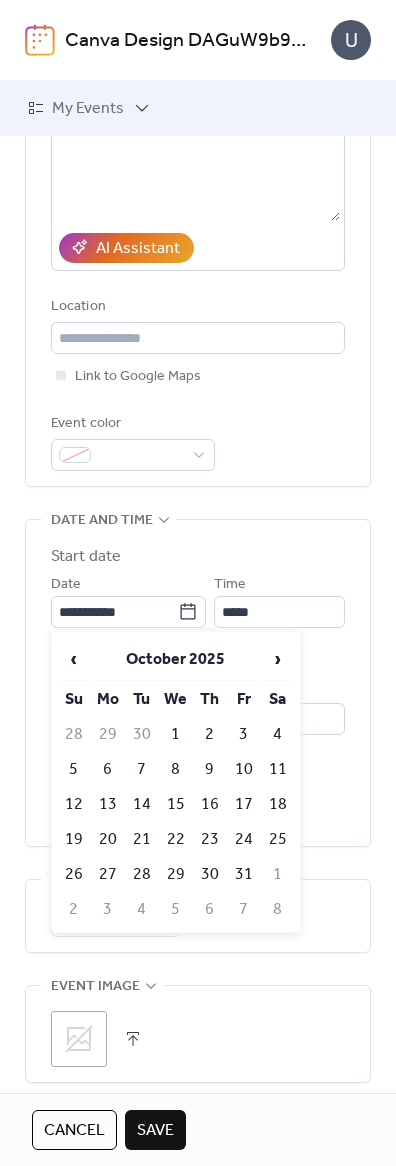 click on "›" at bounding box center [278, 659] 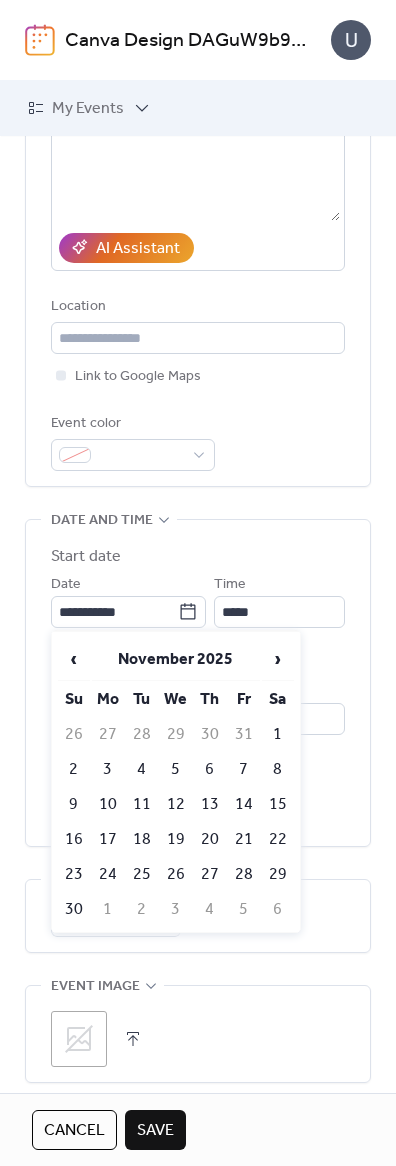 click on "›" at bounding box center (278, 659) 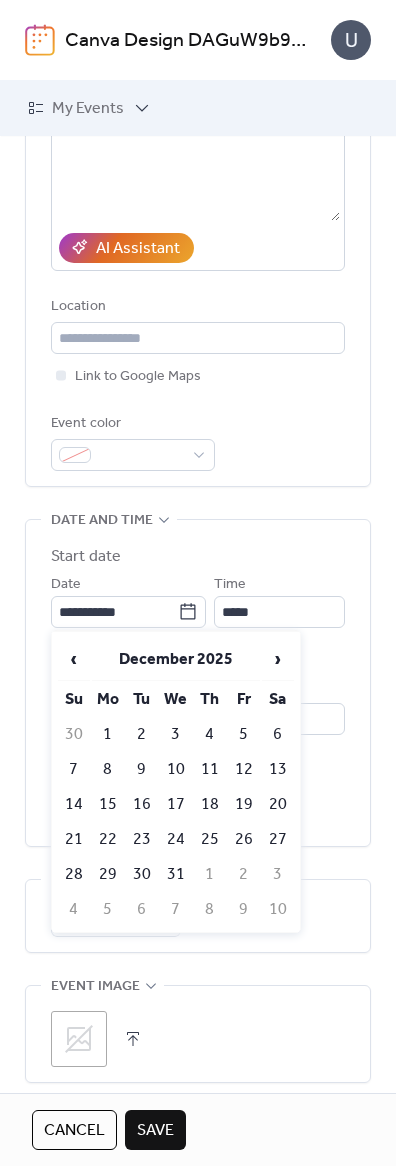 click on "›" at bounding box center [278, 659] 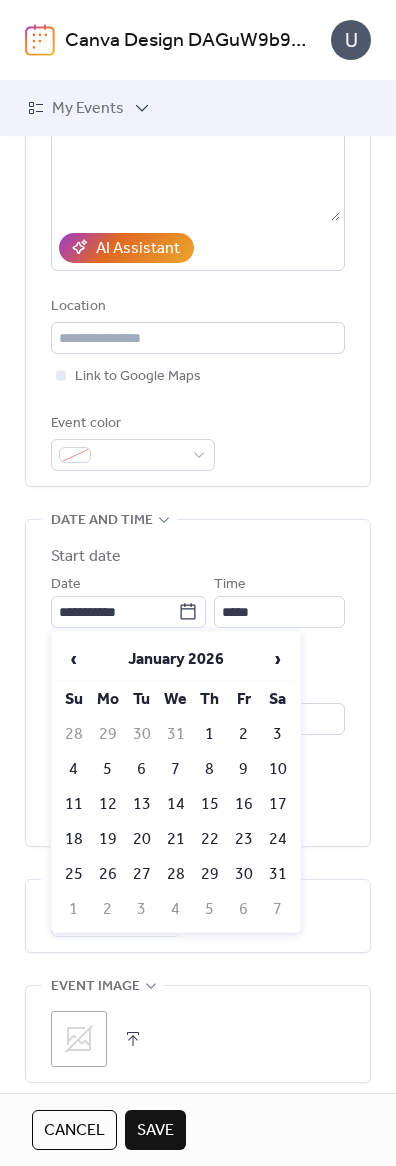 click on "›" at bounding box center [278, 659] 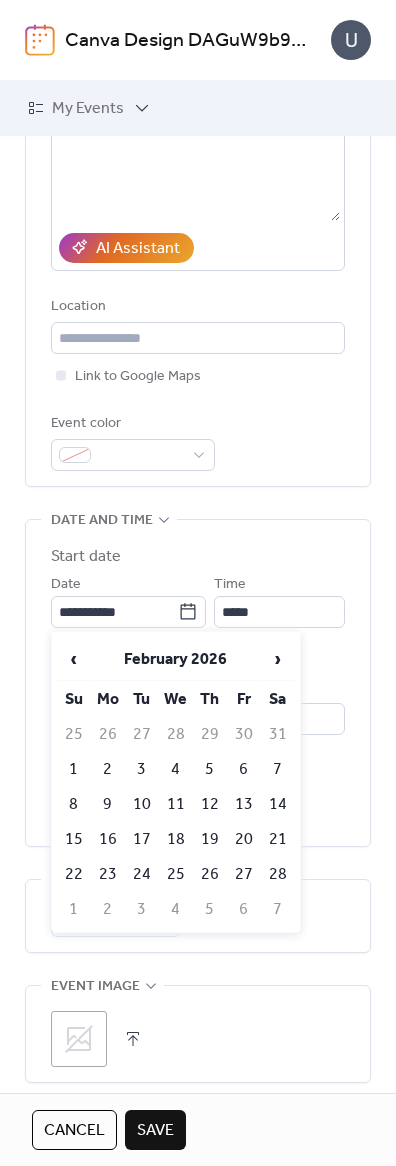 click on "›" at bounding box center (278, 659) 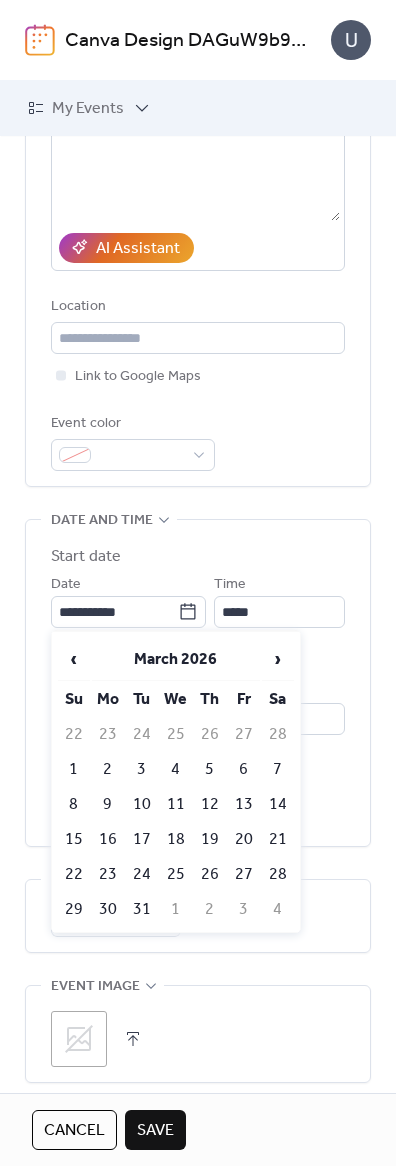 click on "1" at bounding box center (74, 769) 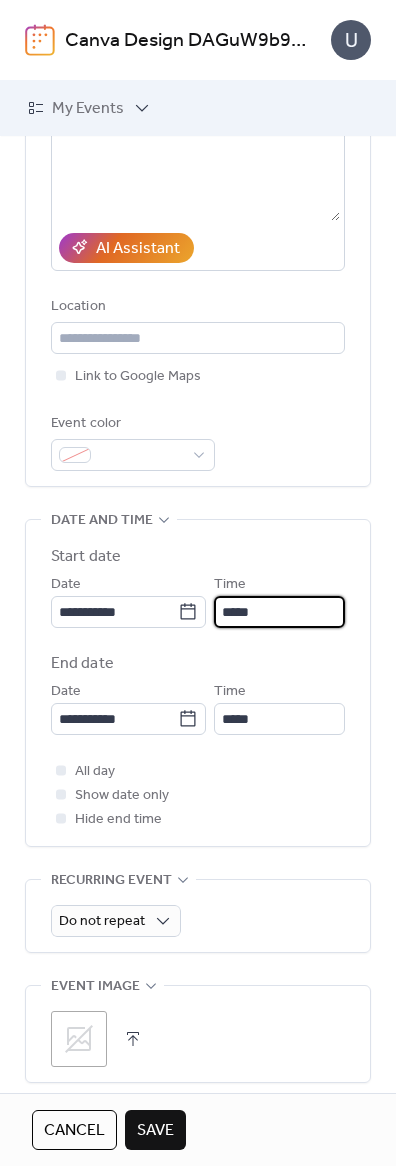click on "*****" at bounding box center [279, 612] 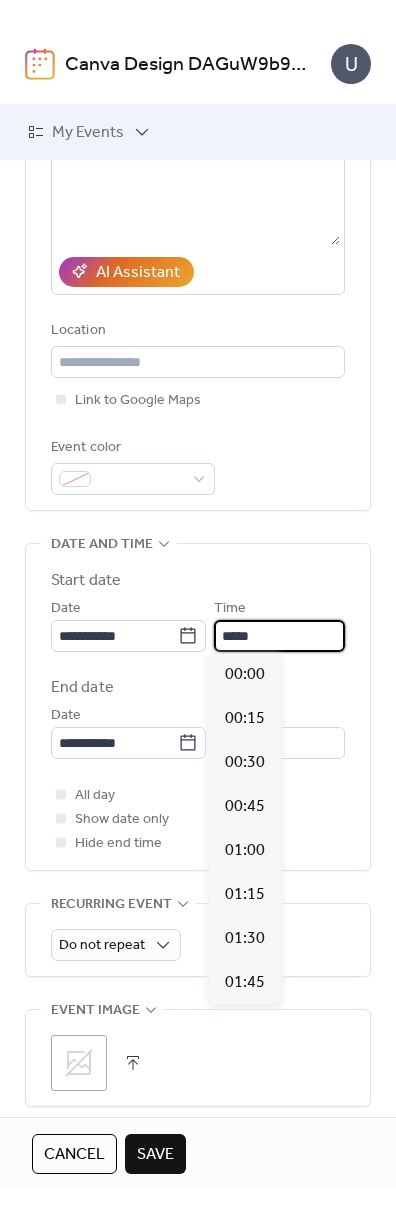 scroll, scrollTop: 2112, scrollLeft: 0, axis: vertical 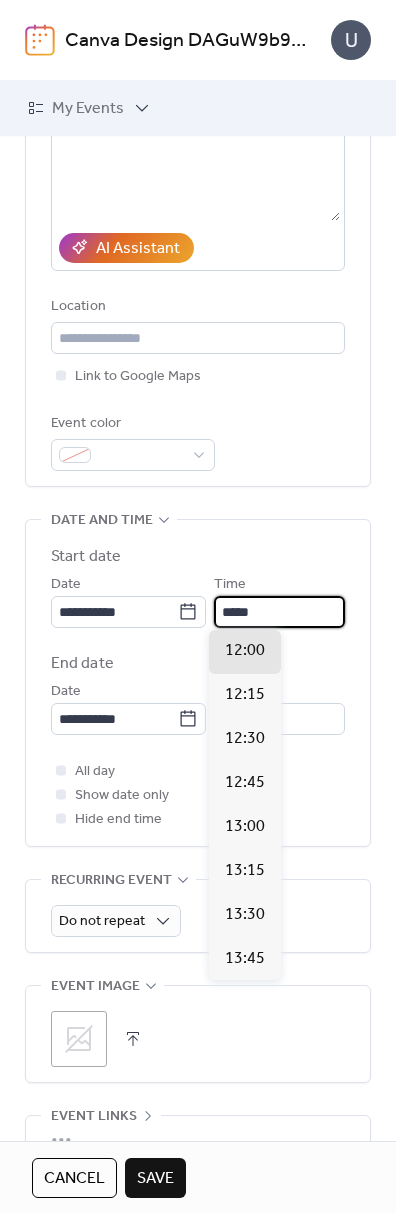click on "*****" at bounding box center (279, 612) 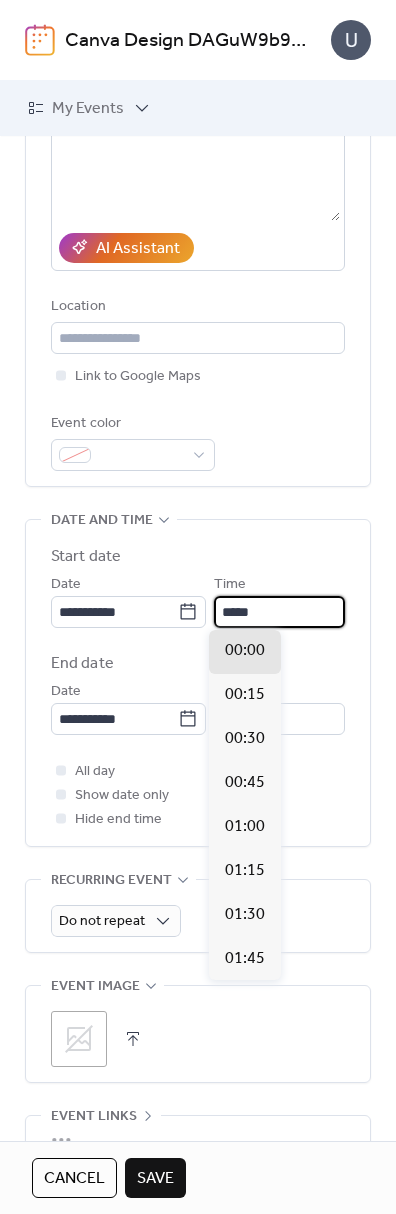 scroll, scrollTop: 1584, scrollLeft: 0, axis: vertical 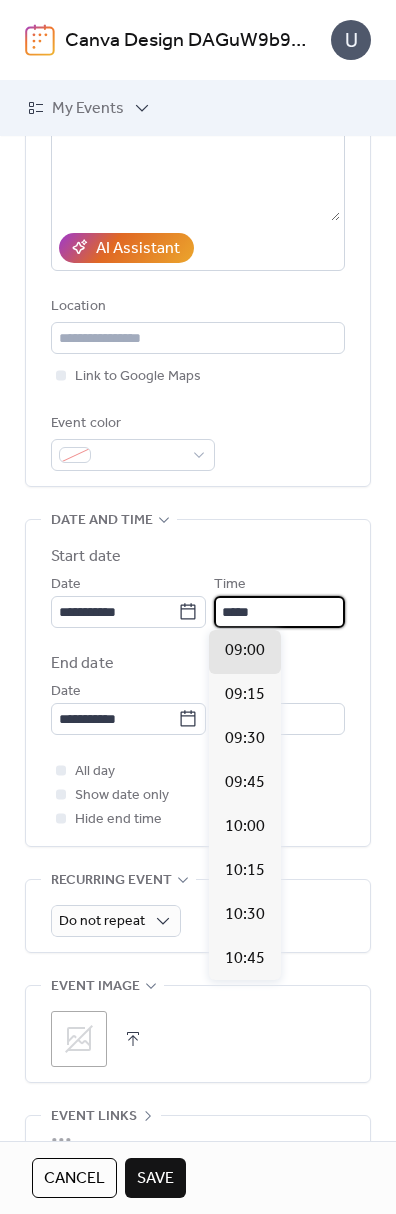 type on "*****" 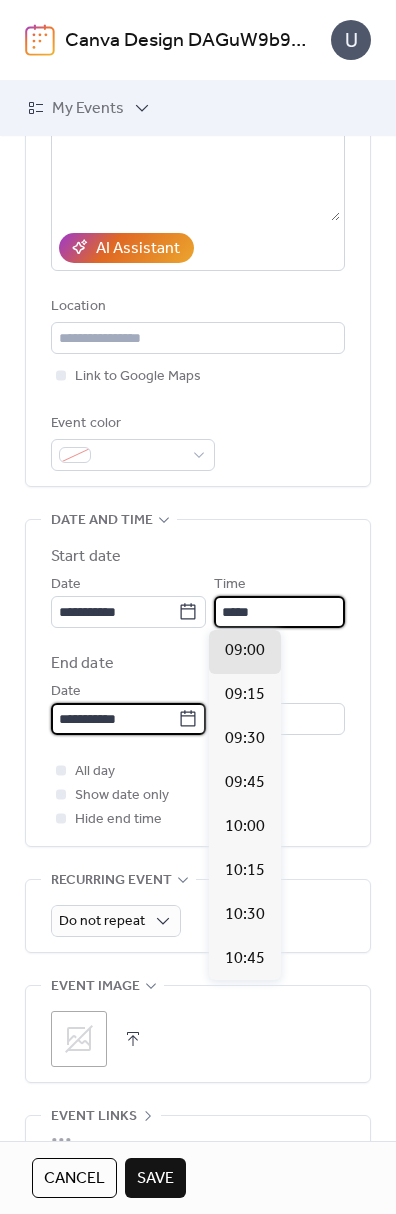 click on "**********" at bounding box center (114, 719) 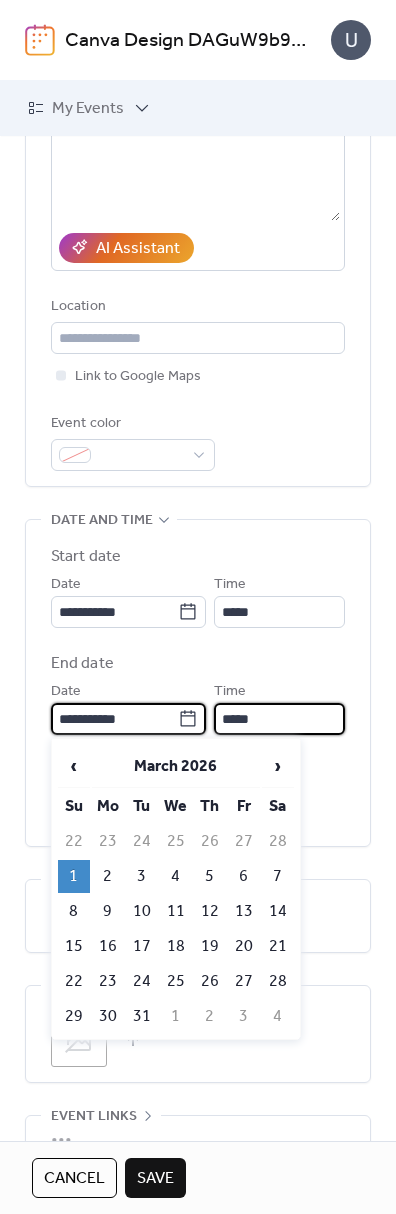 click on "*****" at bounding box center (279, 719) 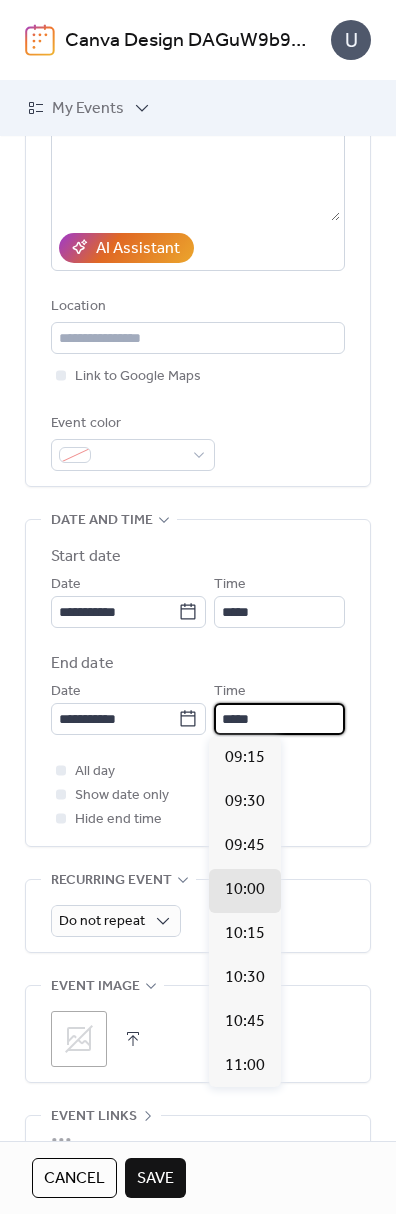 click on "*****" at bounding box center (279, 719) 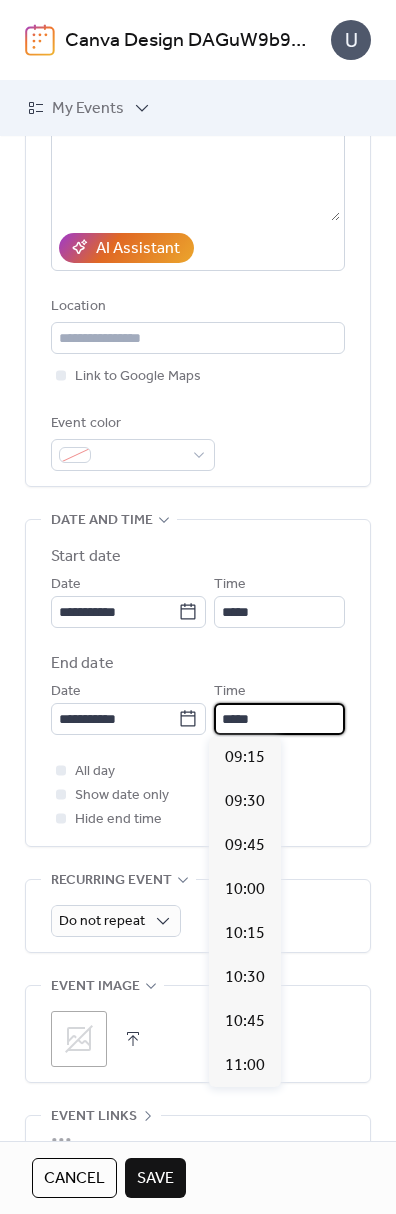 scroll, scrollTop: 1892, scrollLeft: 0, axis: vertical 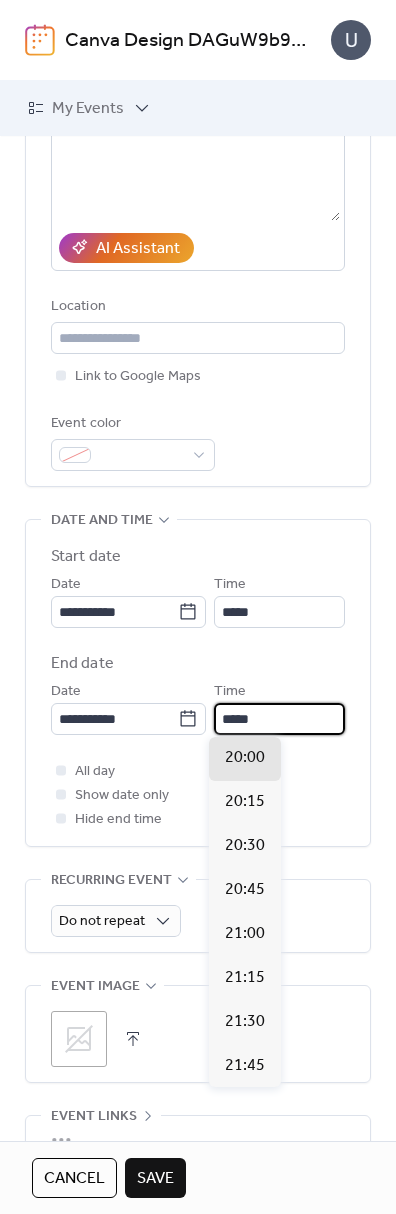 type on "*****" 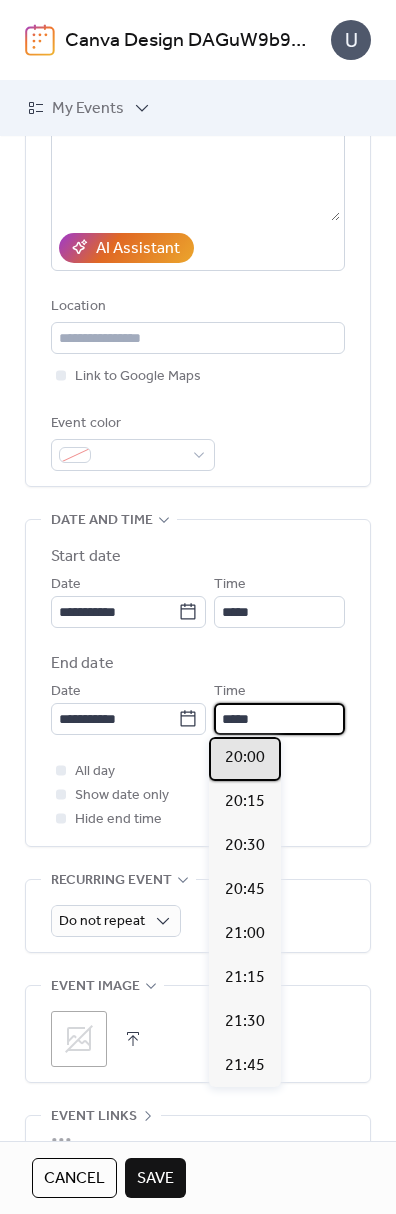 click on "20:00" at bounding box center (245, 758) 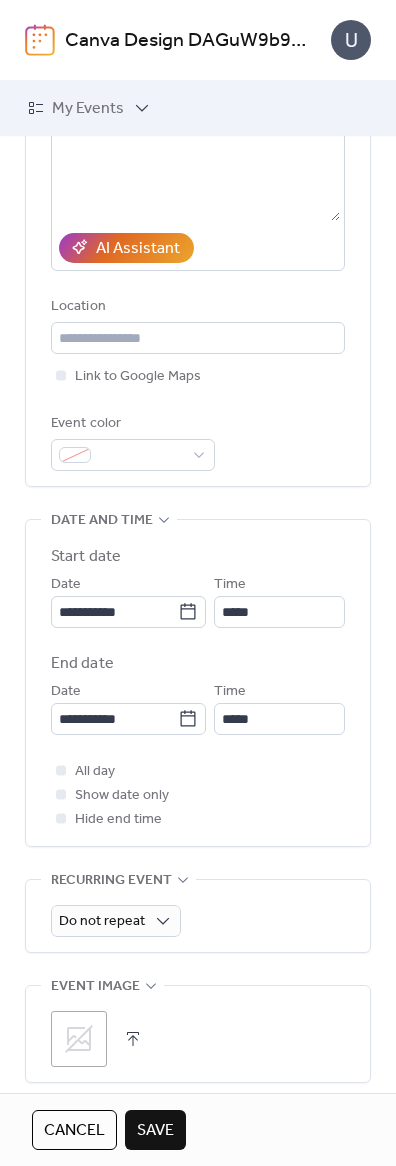 click 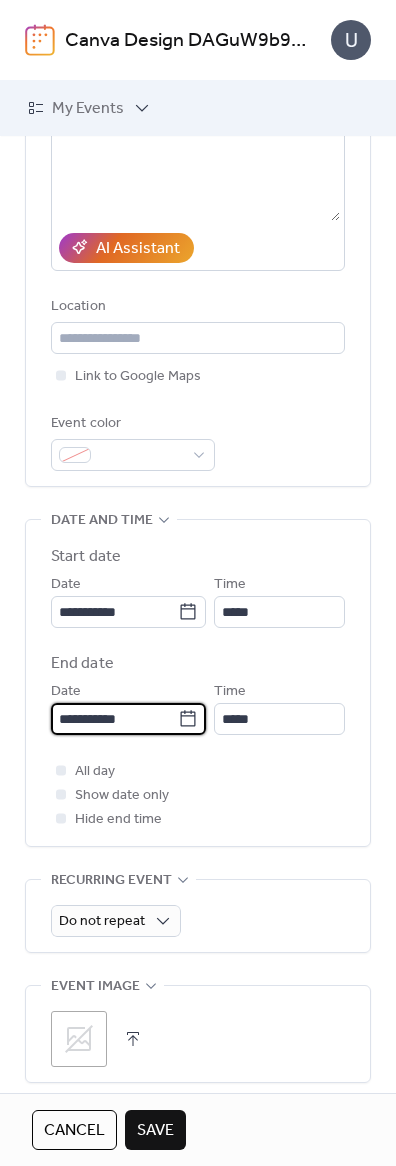 click on "**********" at bounding box center (114, 719) 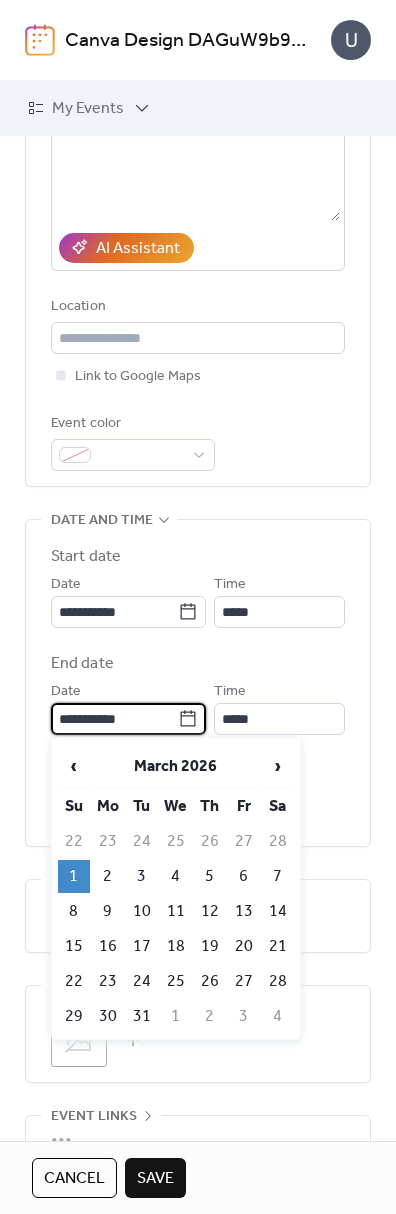 scroll, scrollTop: 1, scrollLeft: 0, axis: vertical 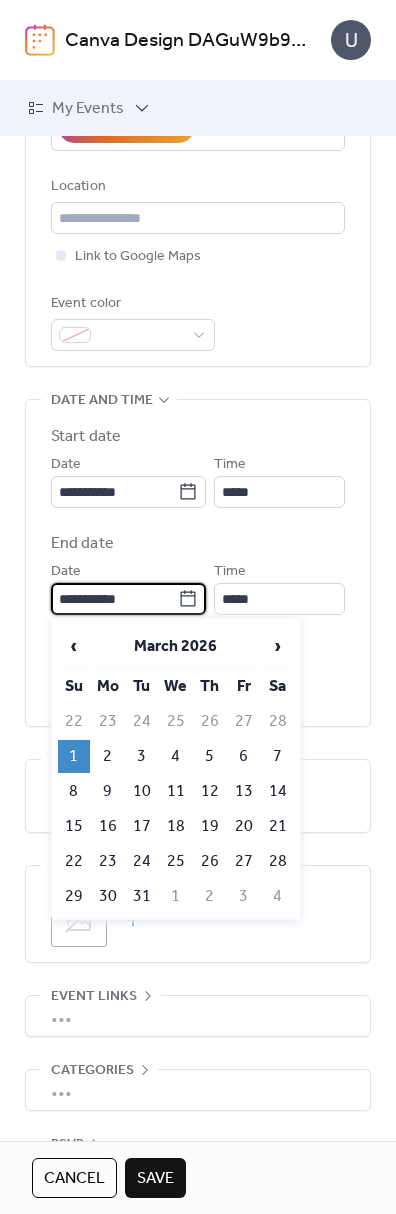 click on "1" at bounding box center [74, 756] 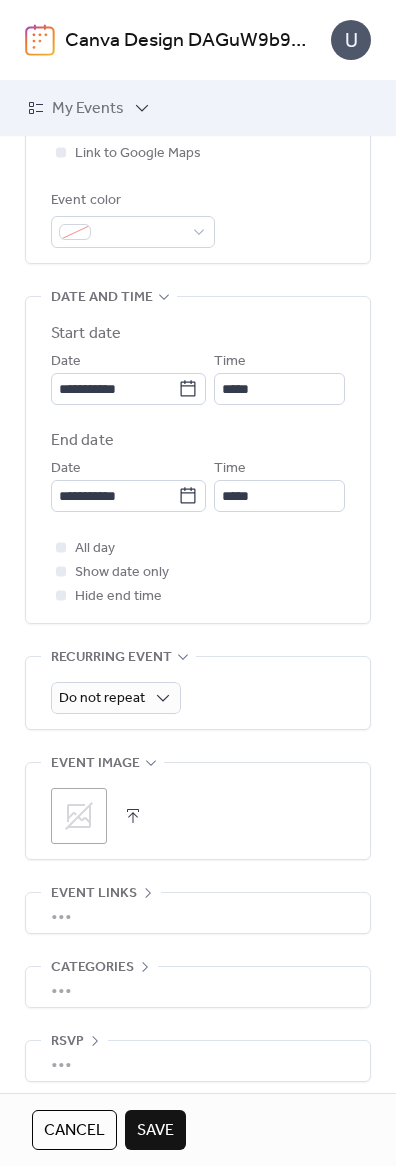 scroll, scrollTop: 535, scrollLeft: 0, axis: vertical 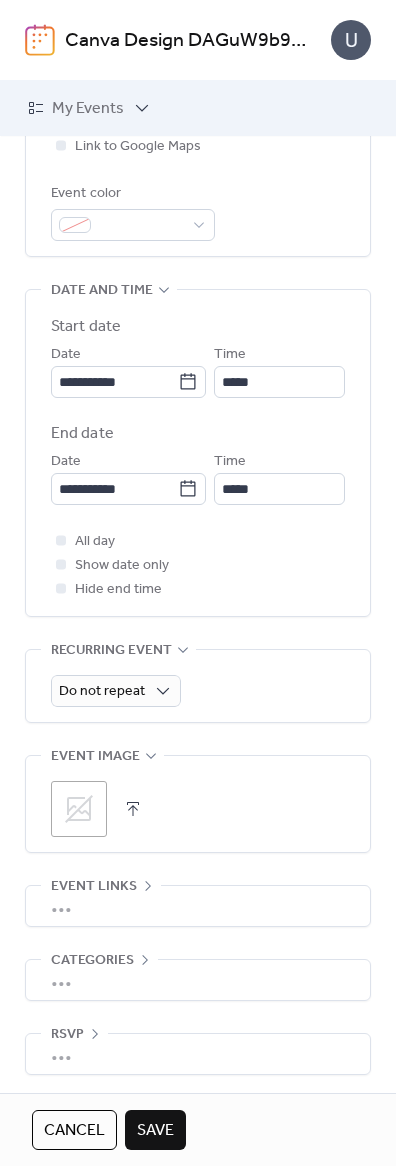click 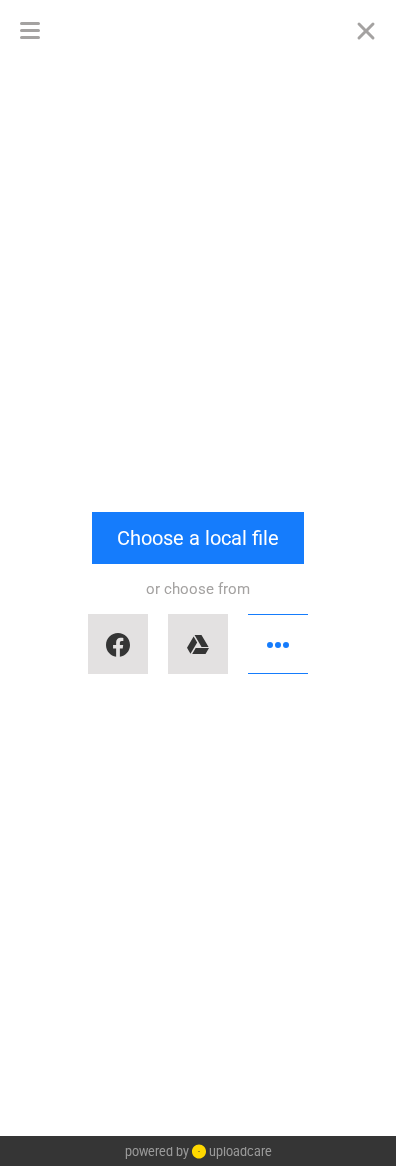 scroll, scrollTop: 439, scrollLeft: 0, axis: vertical 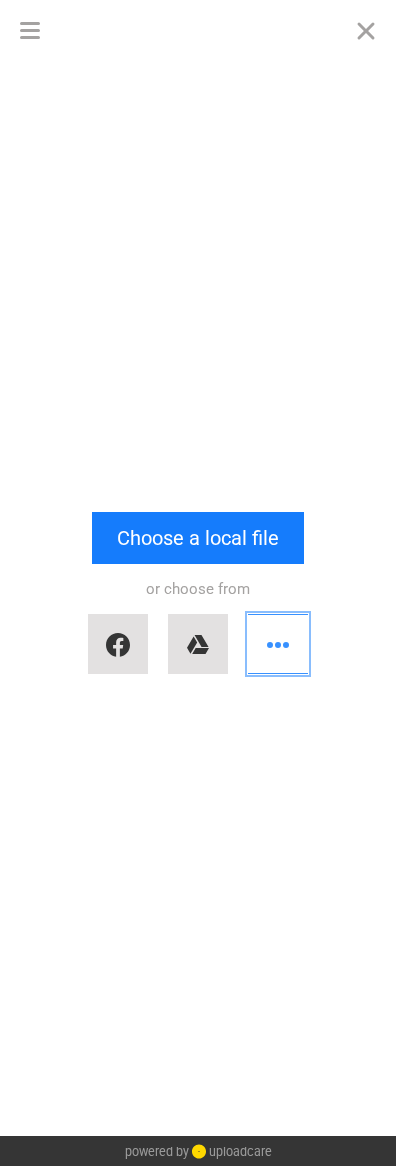 click at bounding box center [278, 644] 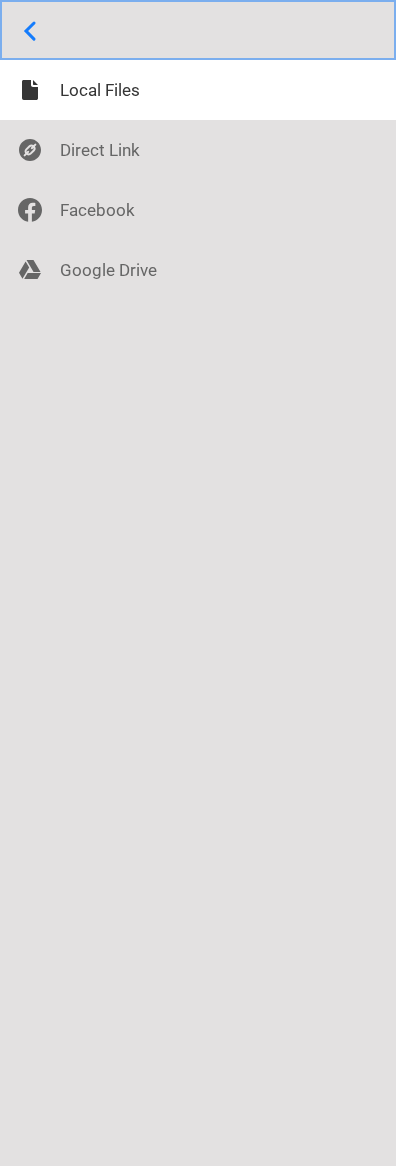 click at bounding box center (198, 30) 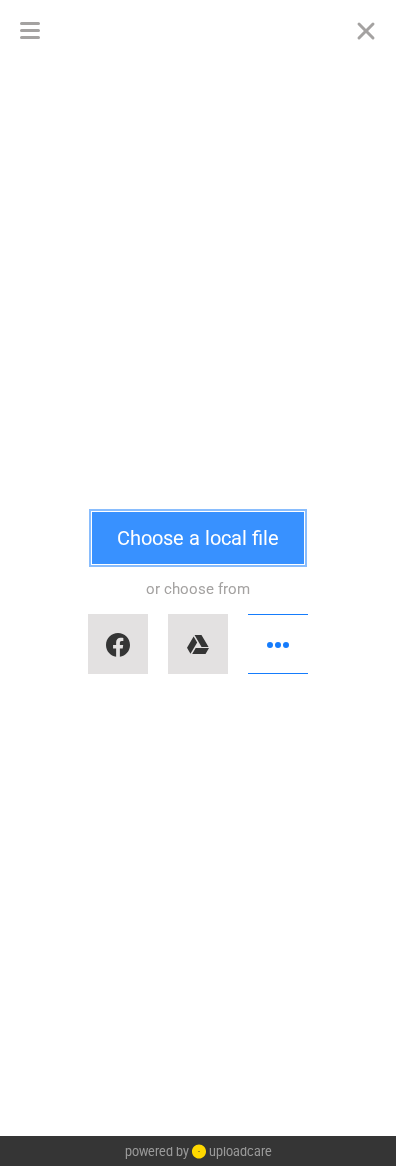 click on "Choose a local file" at bounding box center [198, 538] 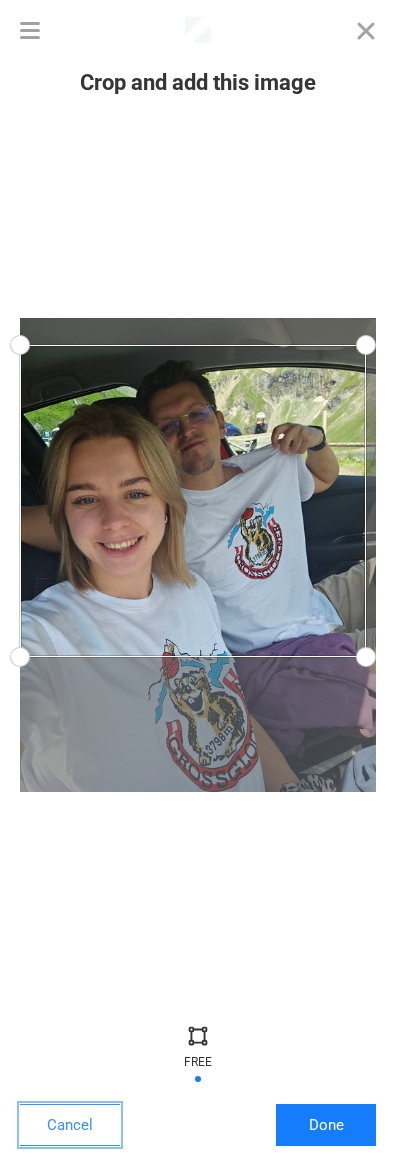 click on "Cancel" at bounding box center (70, 1125) 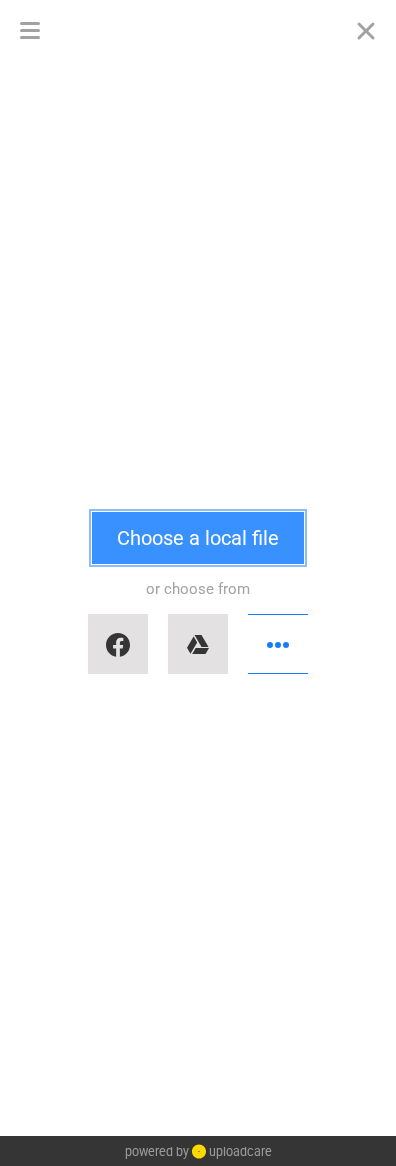 click on "Choose a local file" at bounding box center (198, 538) 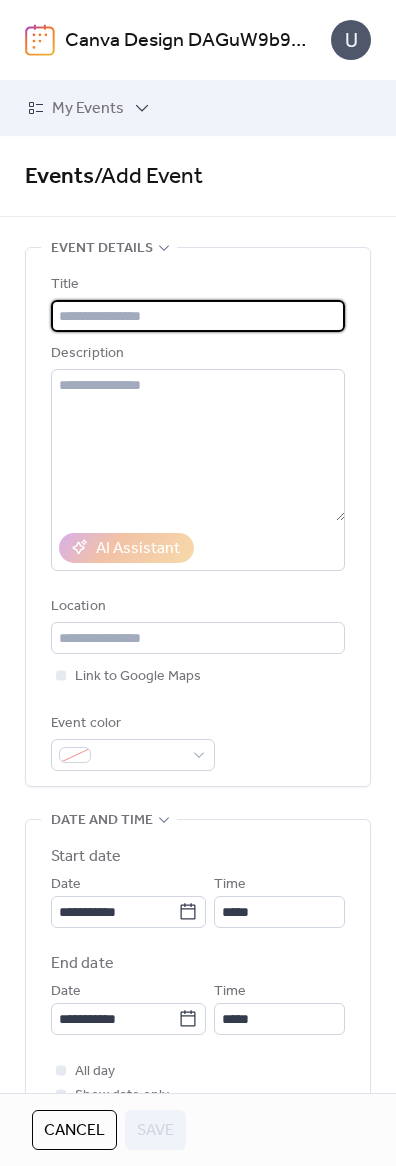 scroll, scrollTop: 0, scrollLeft: 0, axis: both 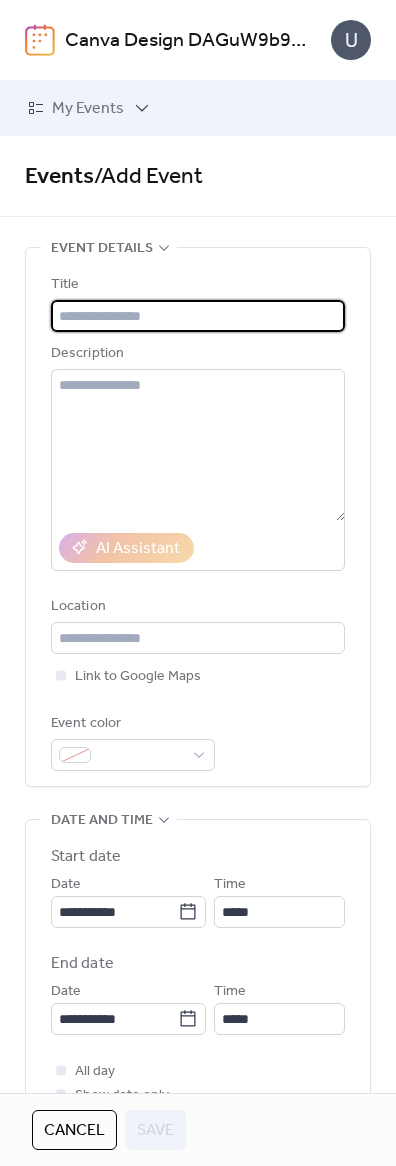 click on "My Events" at bounding box center [90, 108] 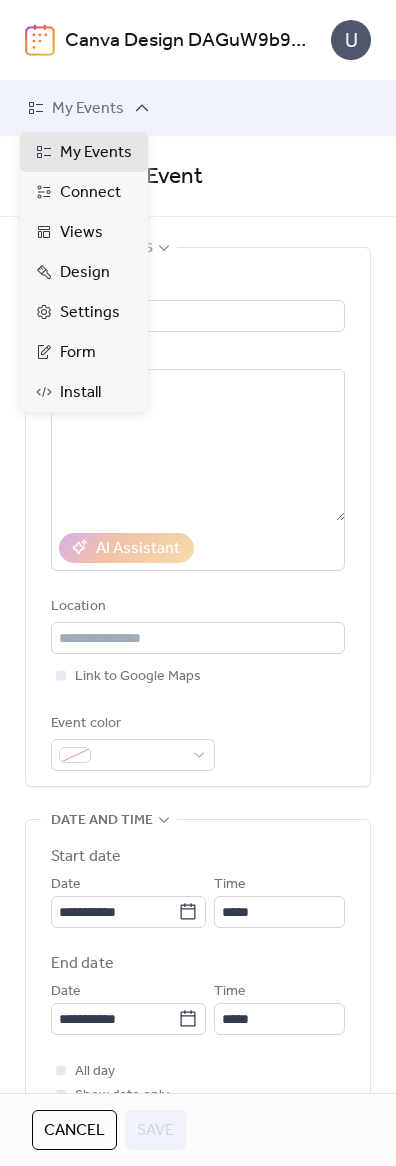 click on "My Events" at bounding box center [90, 108] 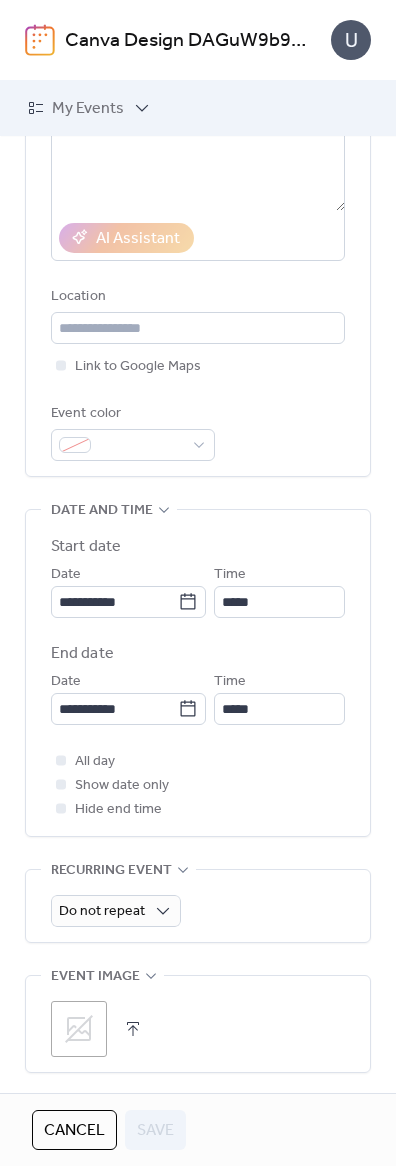 scroll, scrollTop: 305, scrollLeft: 0, axis: vertical 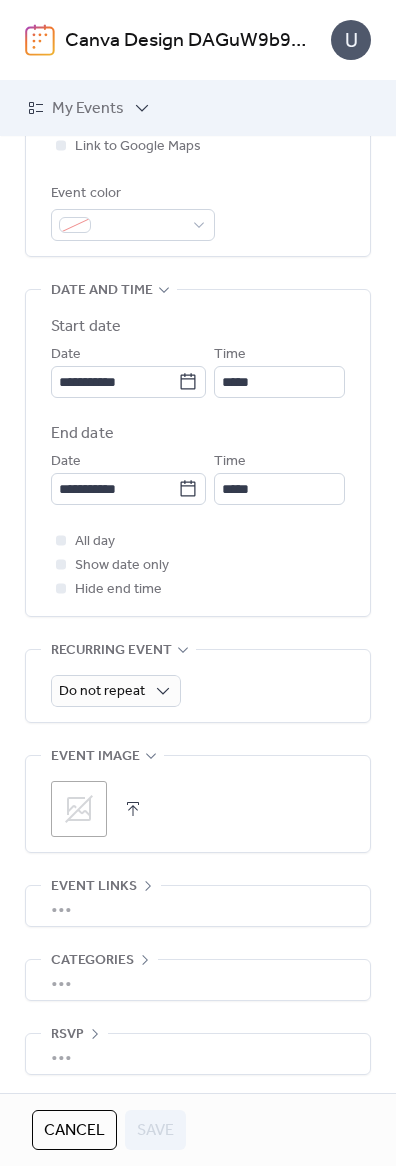 click 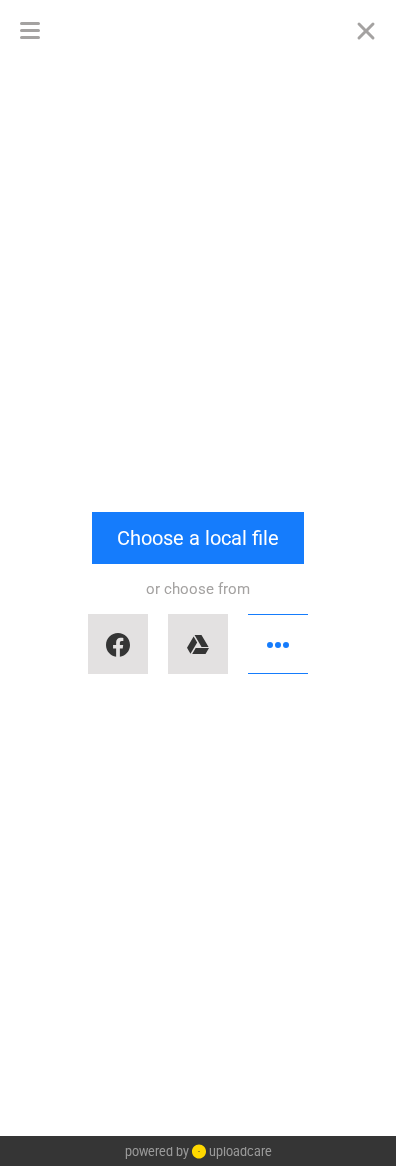 scroll, scrollTop: 434, scrollLeft: 0, axis: vertical 